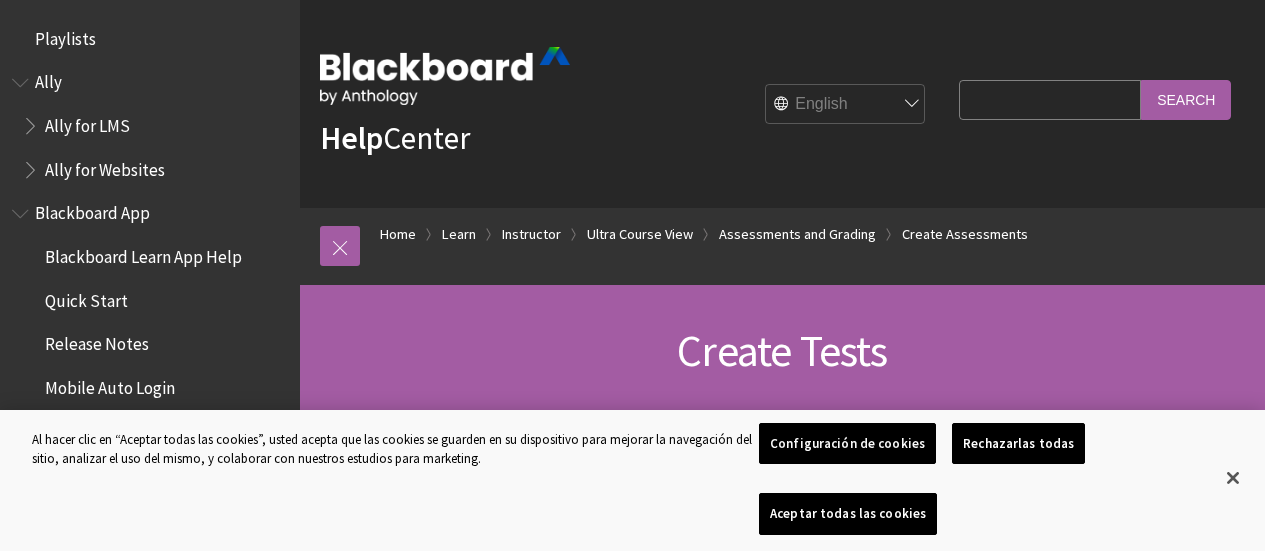 scroll, scrollTop: 0, scrollLeft: 0, axis: both 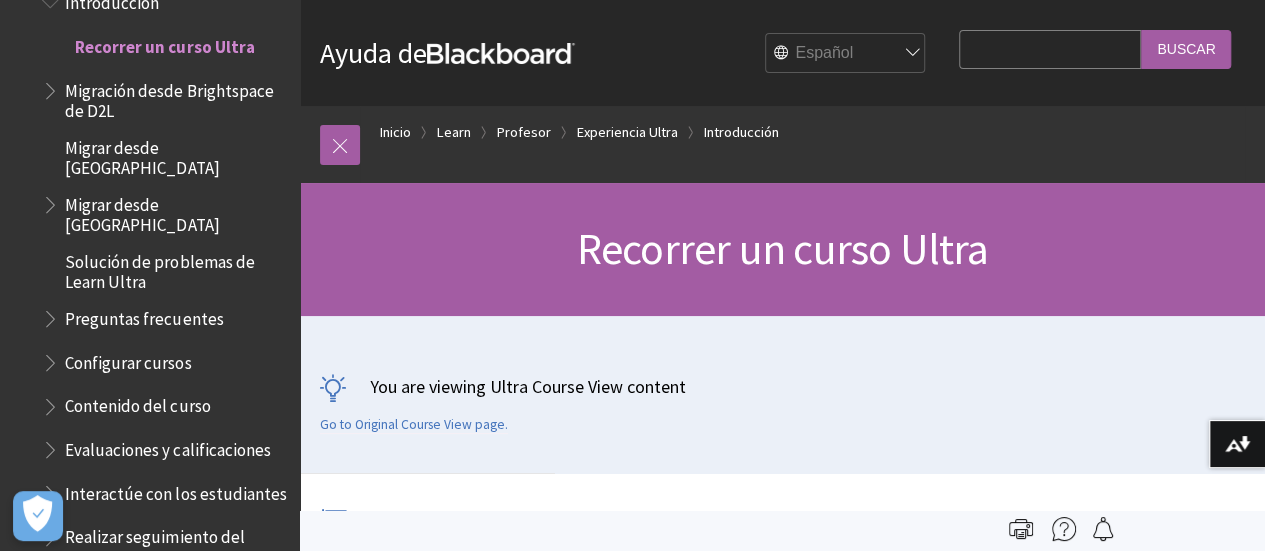 click on "You are viewing Ultra Course View content
Go to Original Course View page." at bounding box center [782, 394] 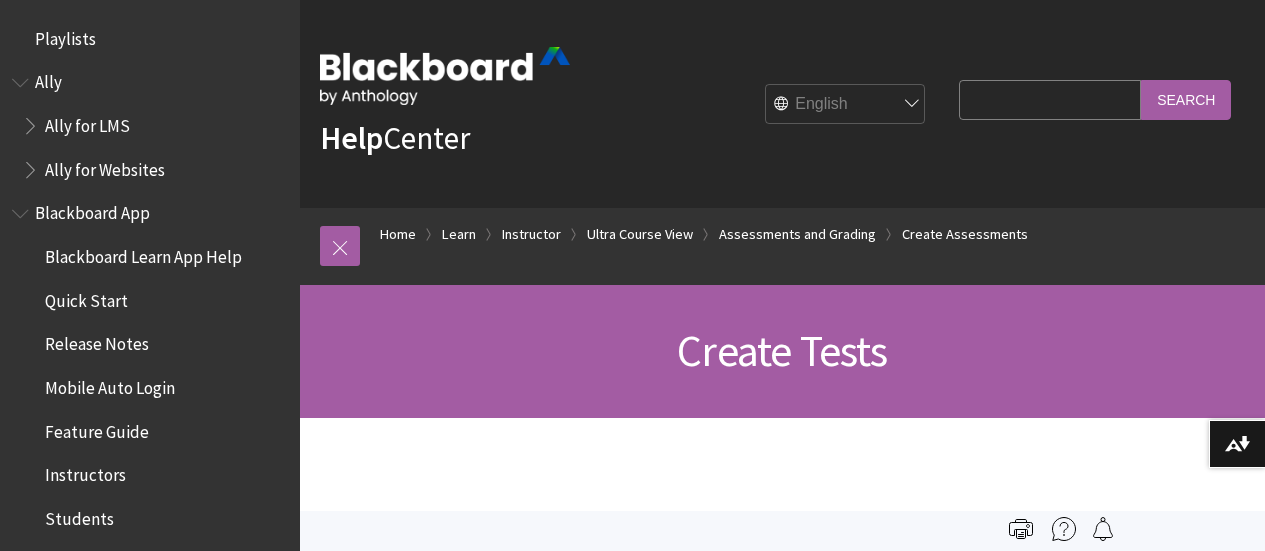 scroll, scrollTop: 0, scrollLeft: 0, axis: both 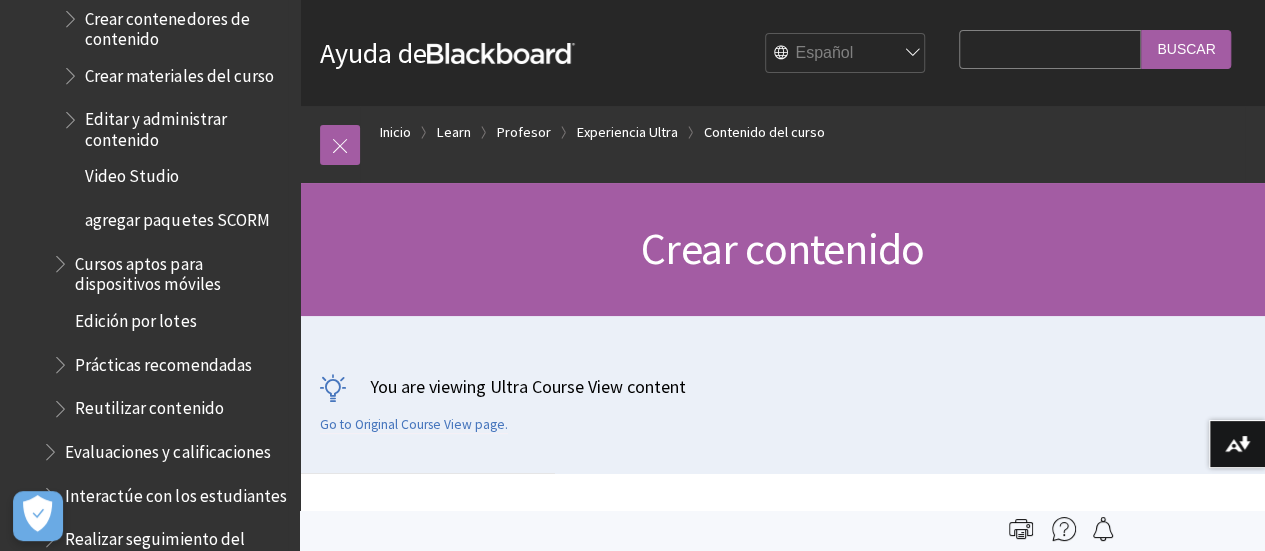 click on "Reutilizar contenido" at bounding box center [149, 405] 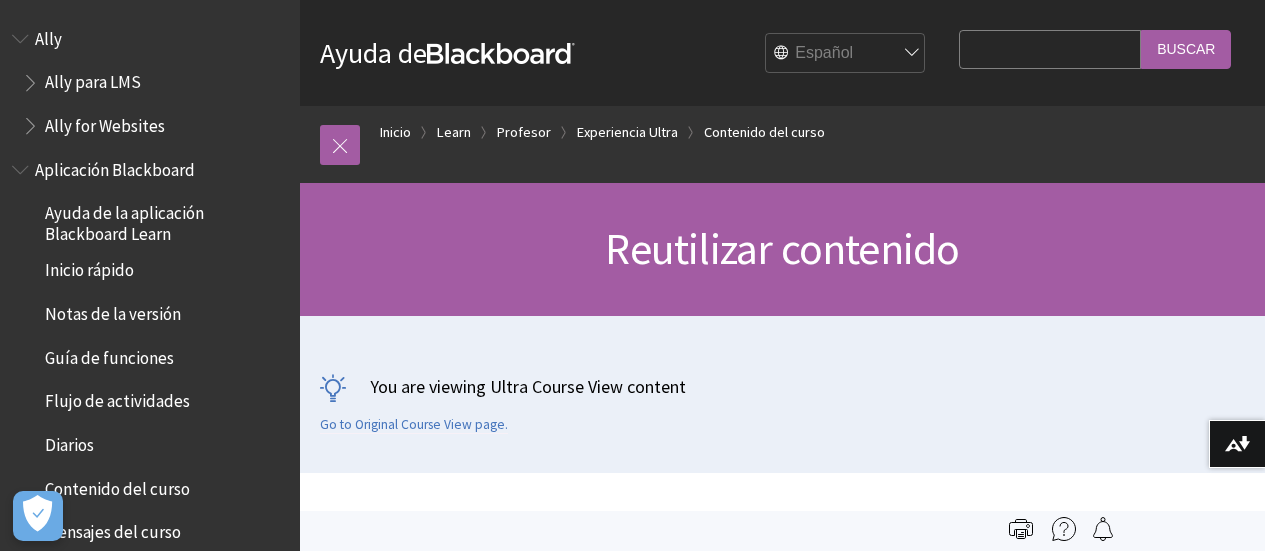 scroll, scrollTop: 0, scrollLeft: 0, axis: both 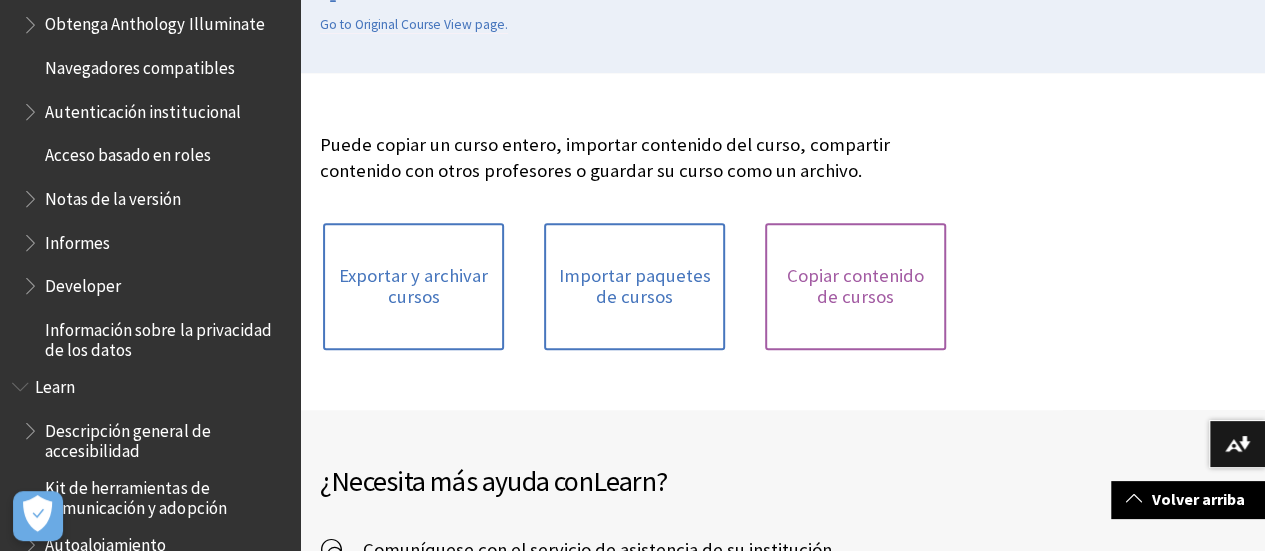 click on "Copiar contenido de cursos" at bounding box center (855, 286) 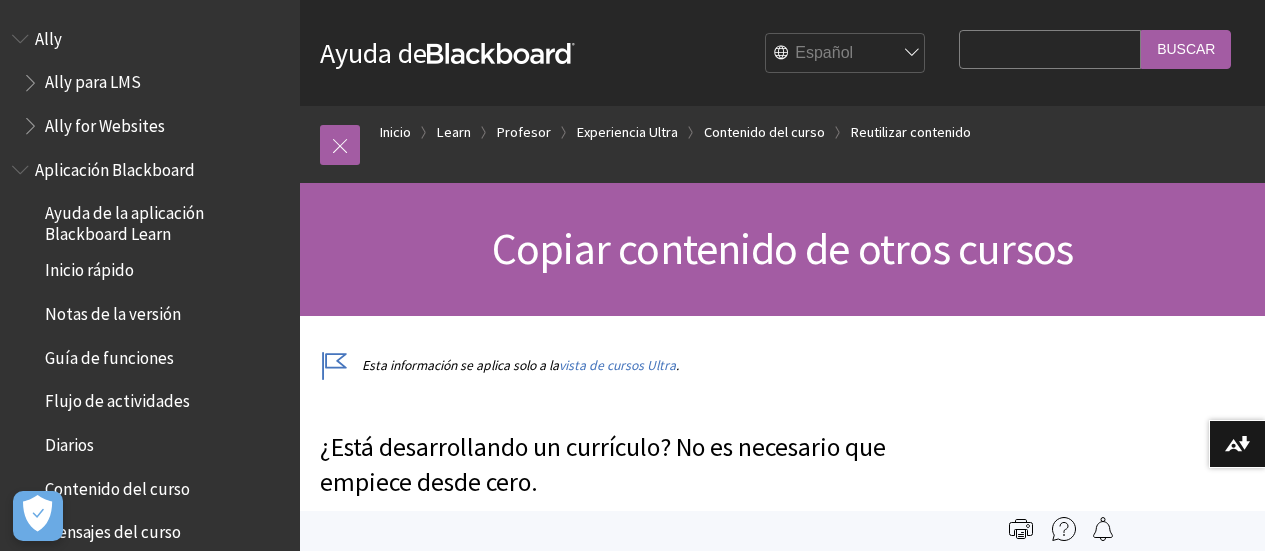 scroll, scrollTop: 0, scrollLeft: 0, axis: both 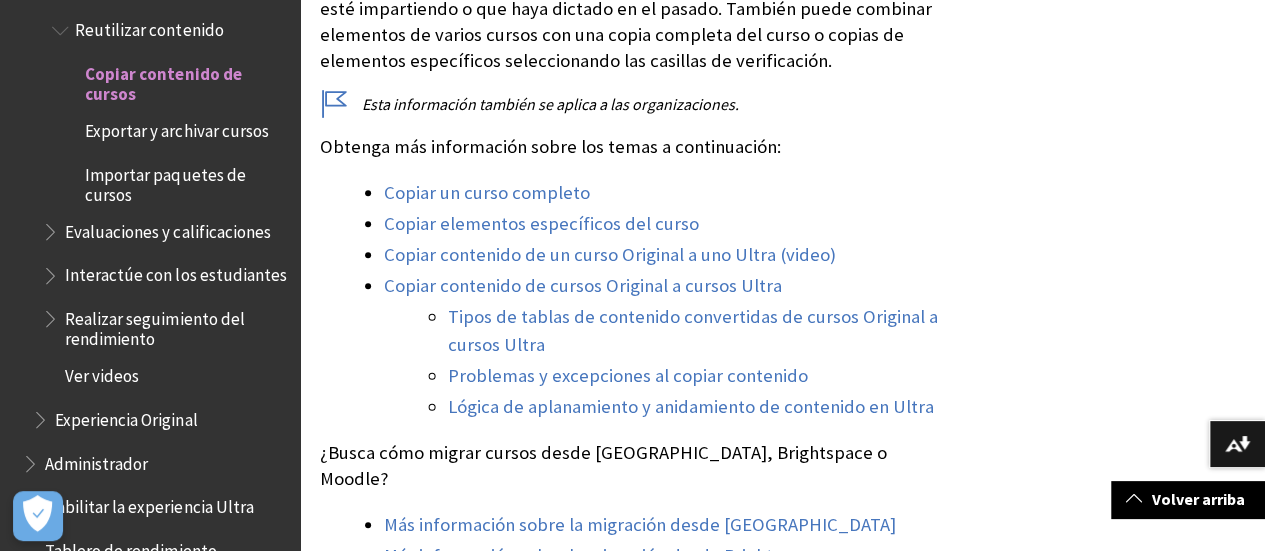 click on "Copiar elementos específicos del curso" at bounding box center [541, 224] 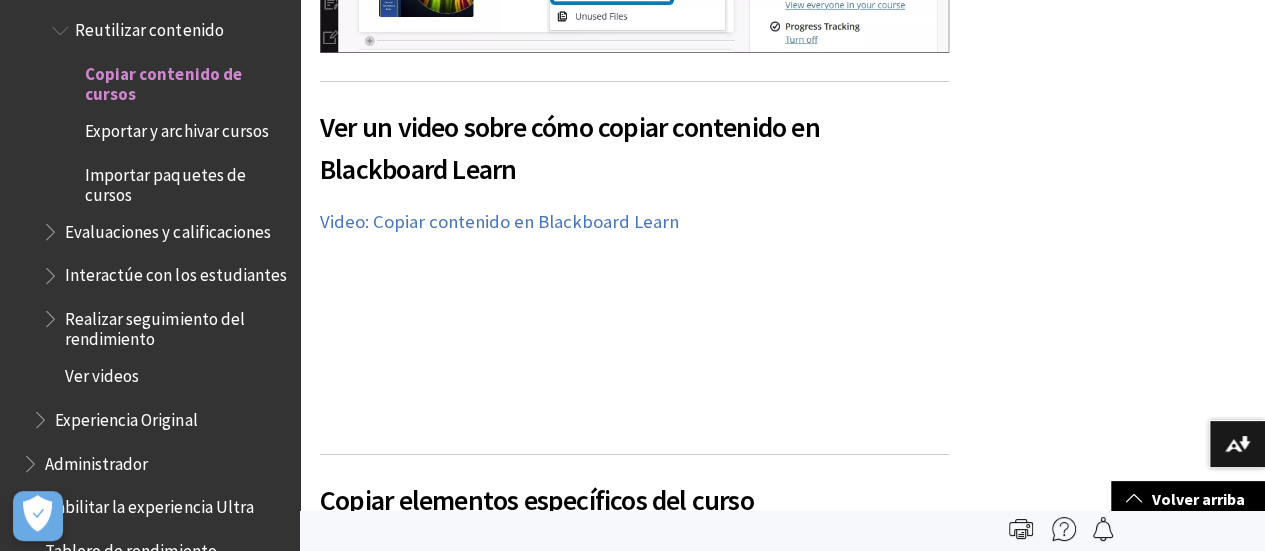 scroll, scrollTop: 3412, scrollLeft: 0, axis: vertical 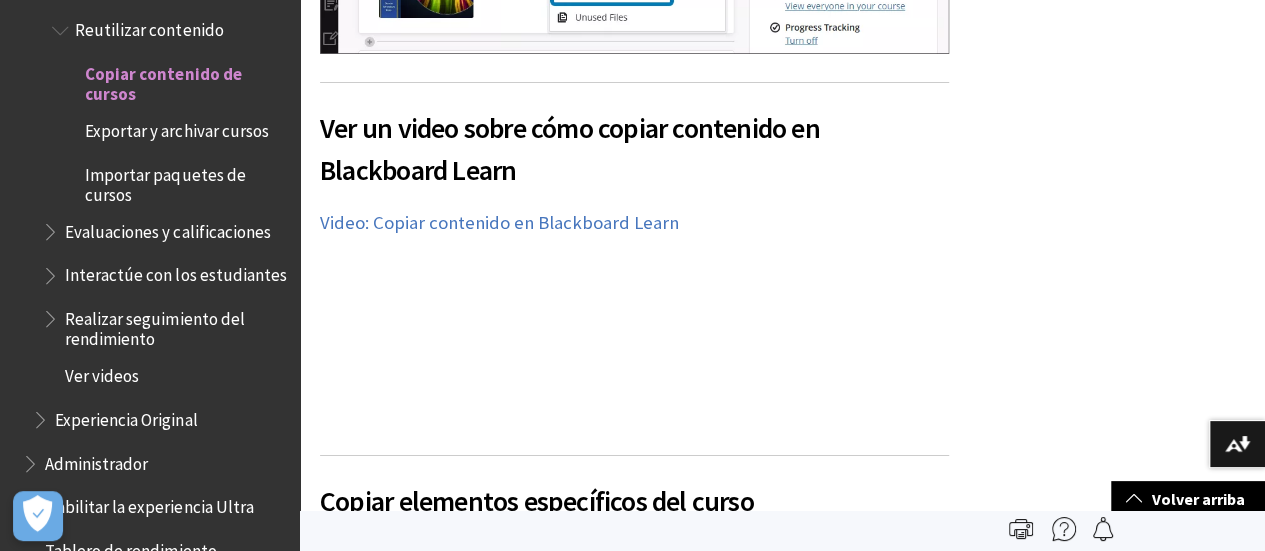 click on "Ver un video sobre cómo copiar contenido en Blackboard Learn El siguiente video narrado proporciona una representación visual y auditiva de parte de la información incluida en esta página. Para obtener una descripción detallada de lo que se muestra en el video,  abra el video en YouTube , vaya a  Más acciones  y seleccione  Abrir transcripción . Video: Copiar contenido en Blackboard Learn" at bounding box center (634, 256) 